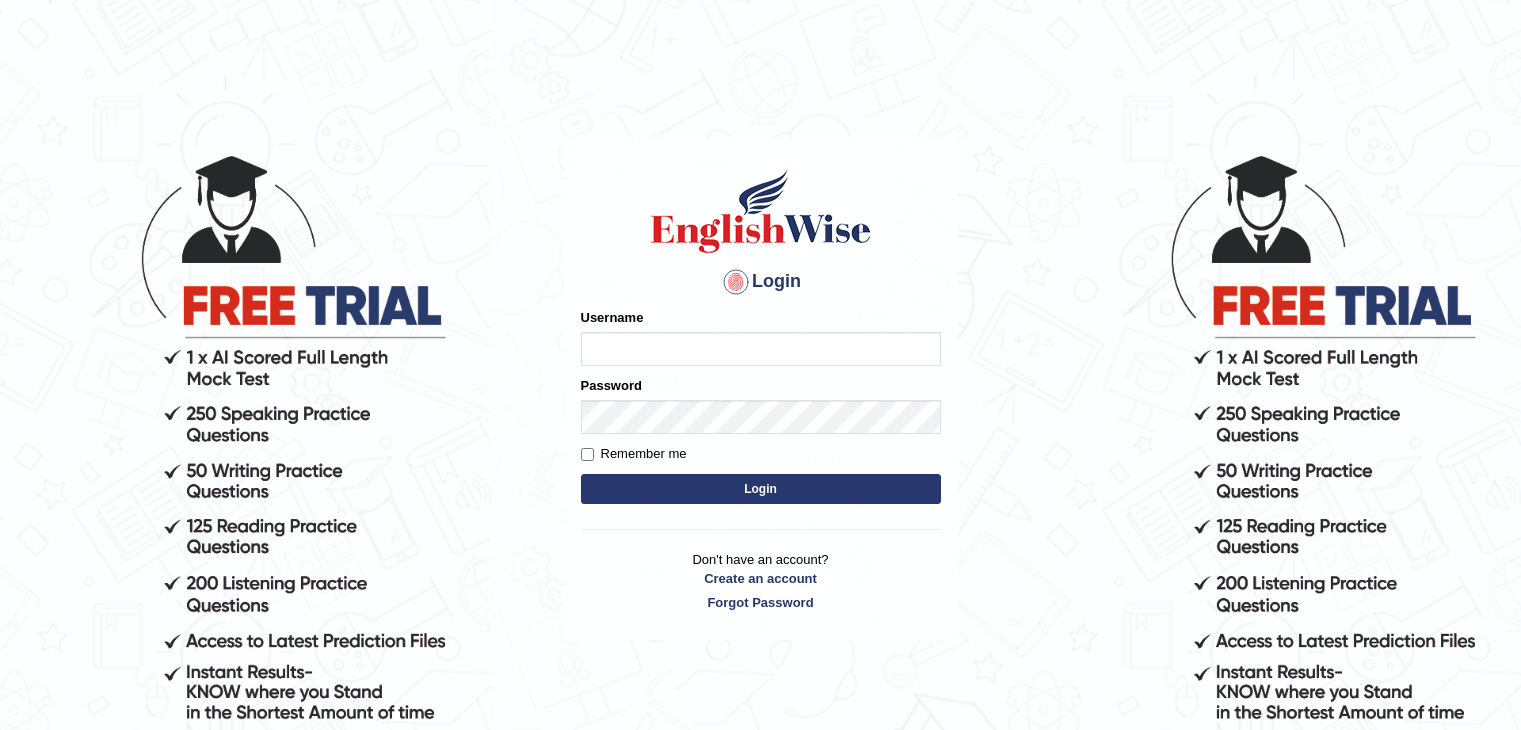 scroll, scrollTop: 0, scrollLeft: 0, axis: both 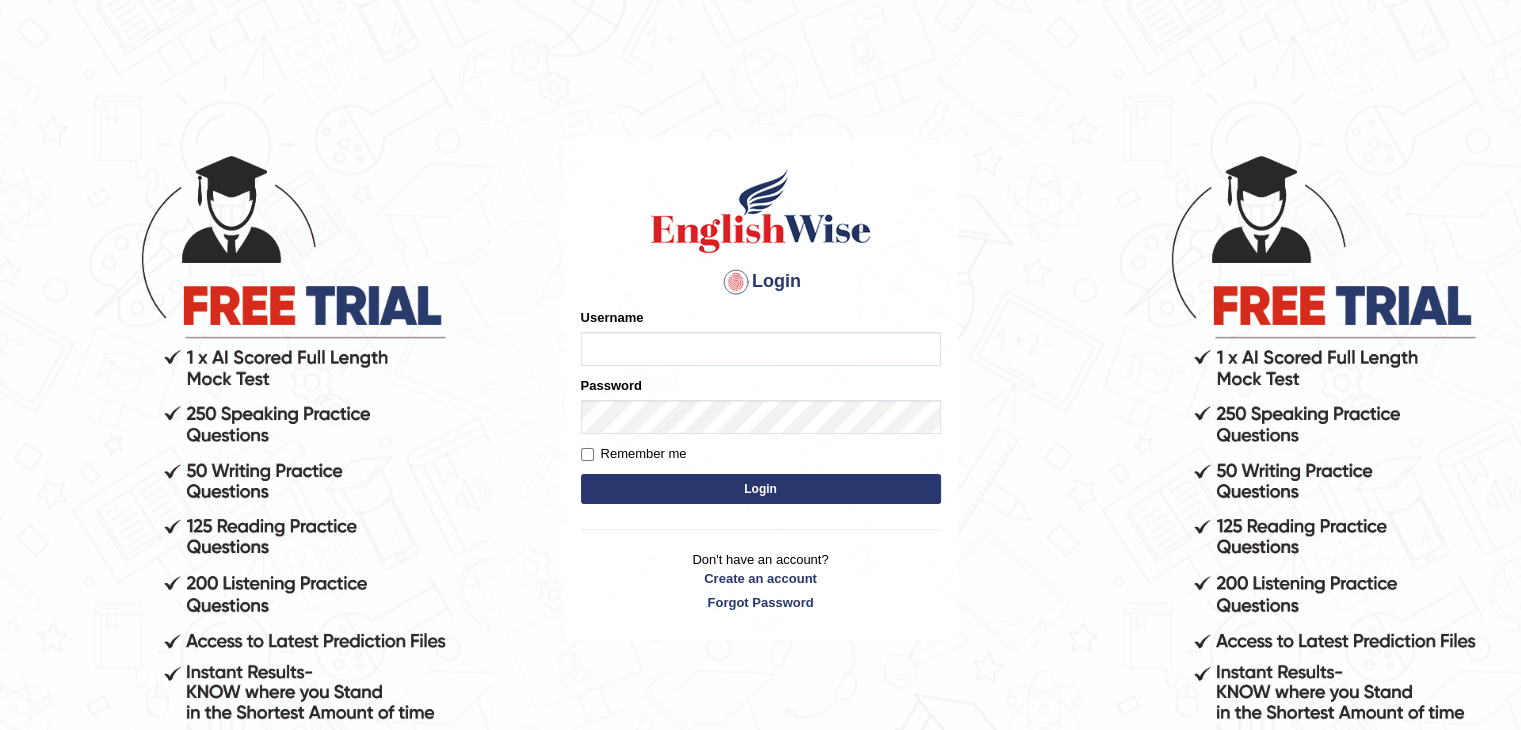 type on "soumya1" 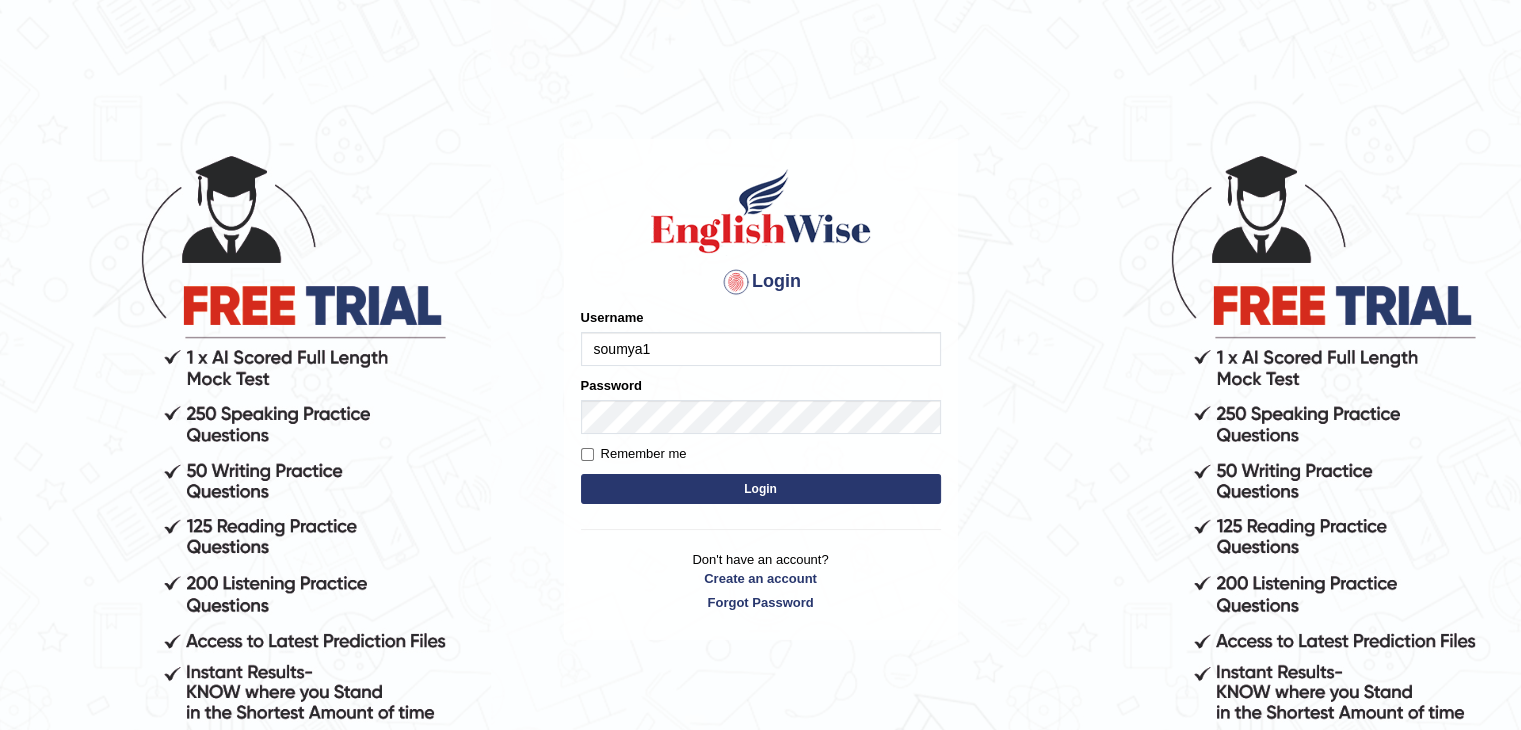 click on "Login" at bounding box center (761, 489) 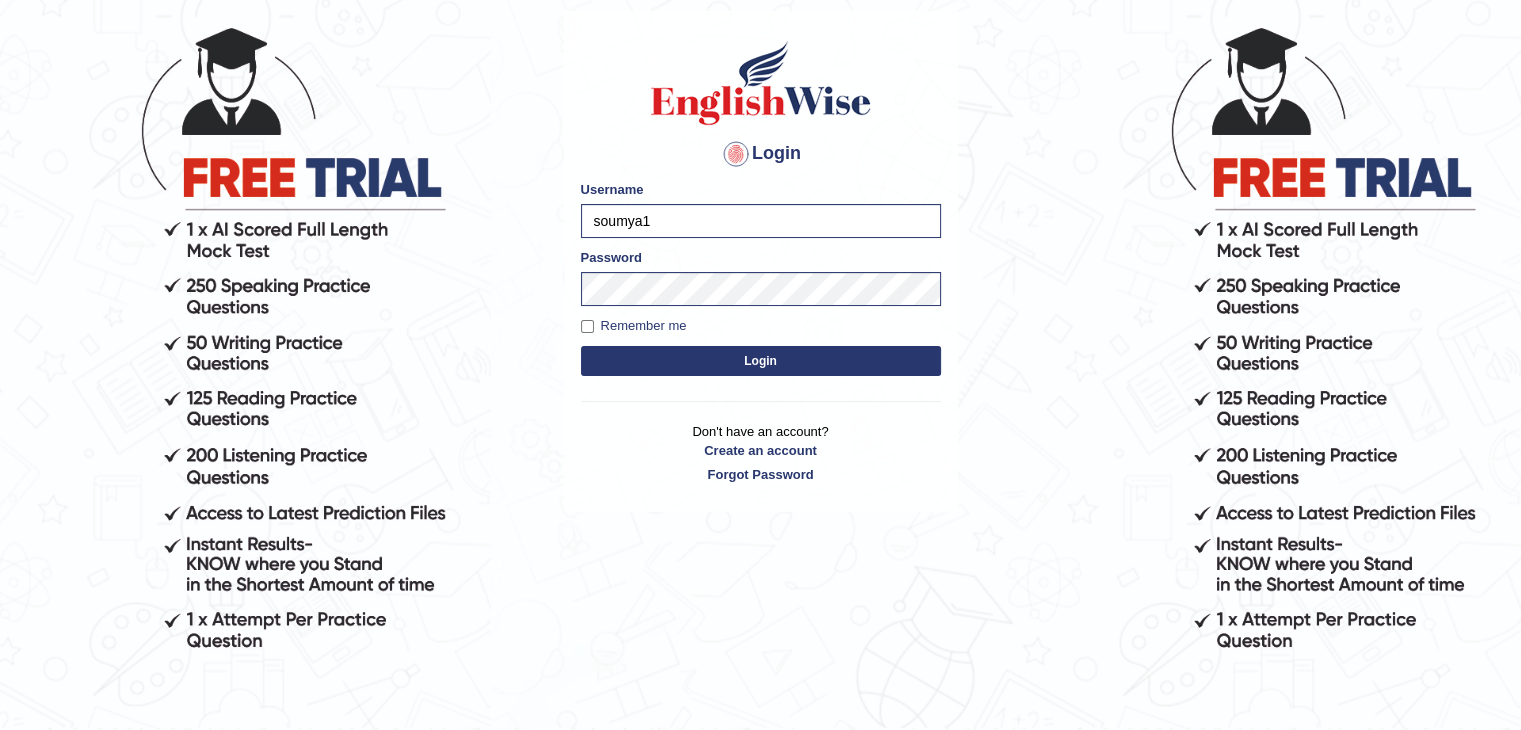 scroll, scrollTop: 184, scrollLeft: 0, axis: vertical 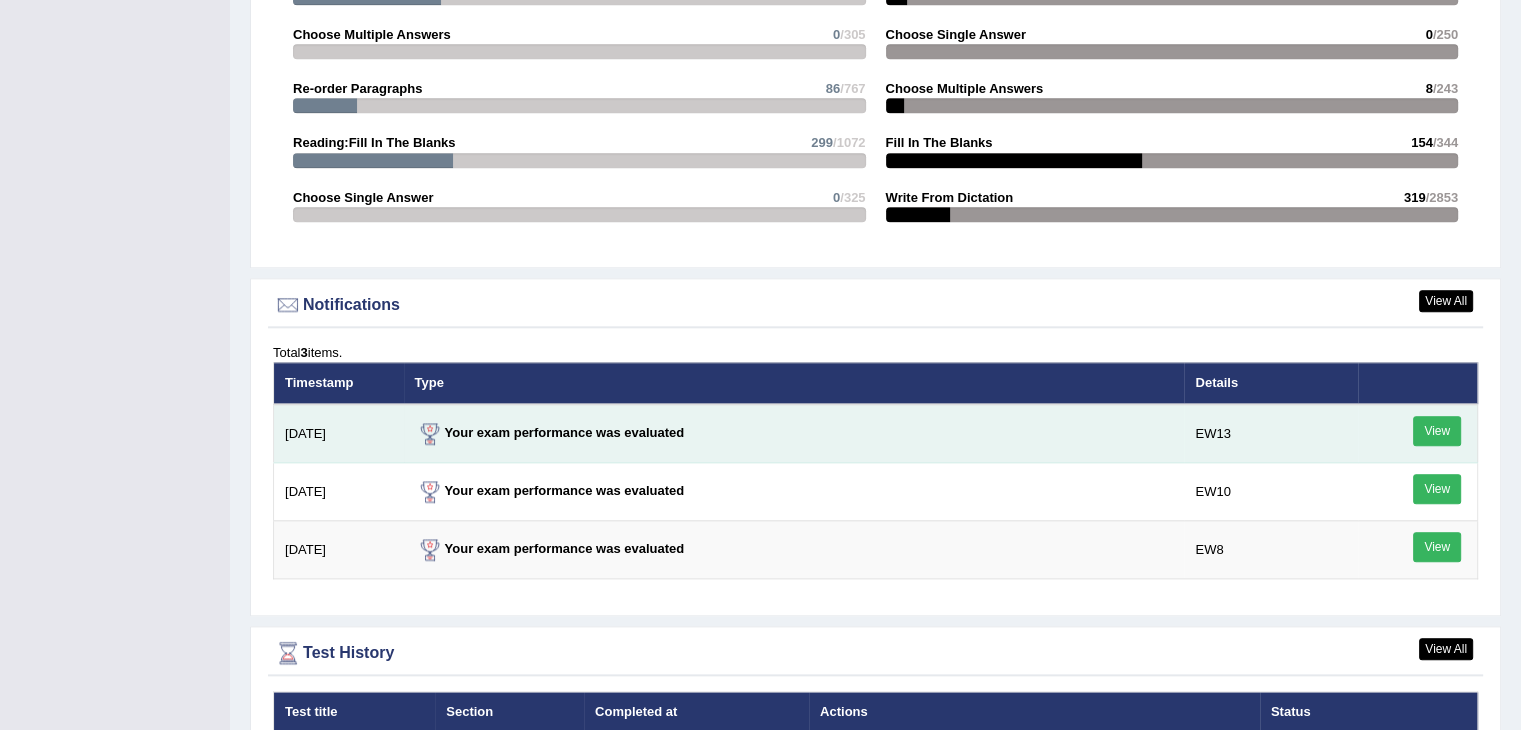 click on "View" at bounding box center (1437, 431) 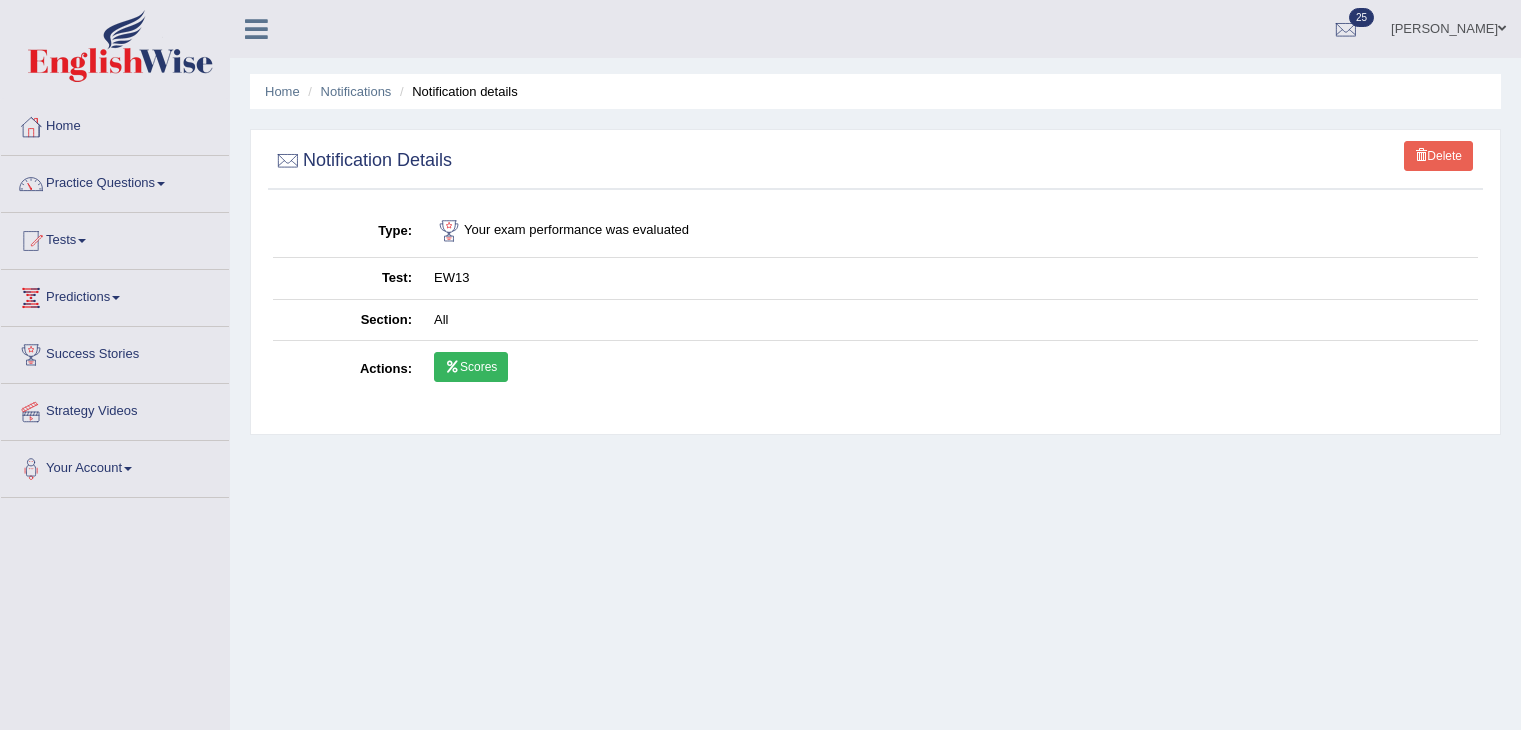 scroll, scrollTop: 0, scrollLeft: 0, axis: both 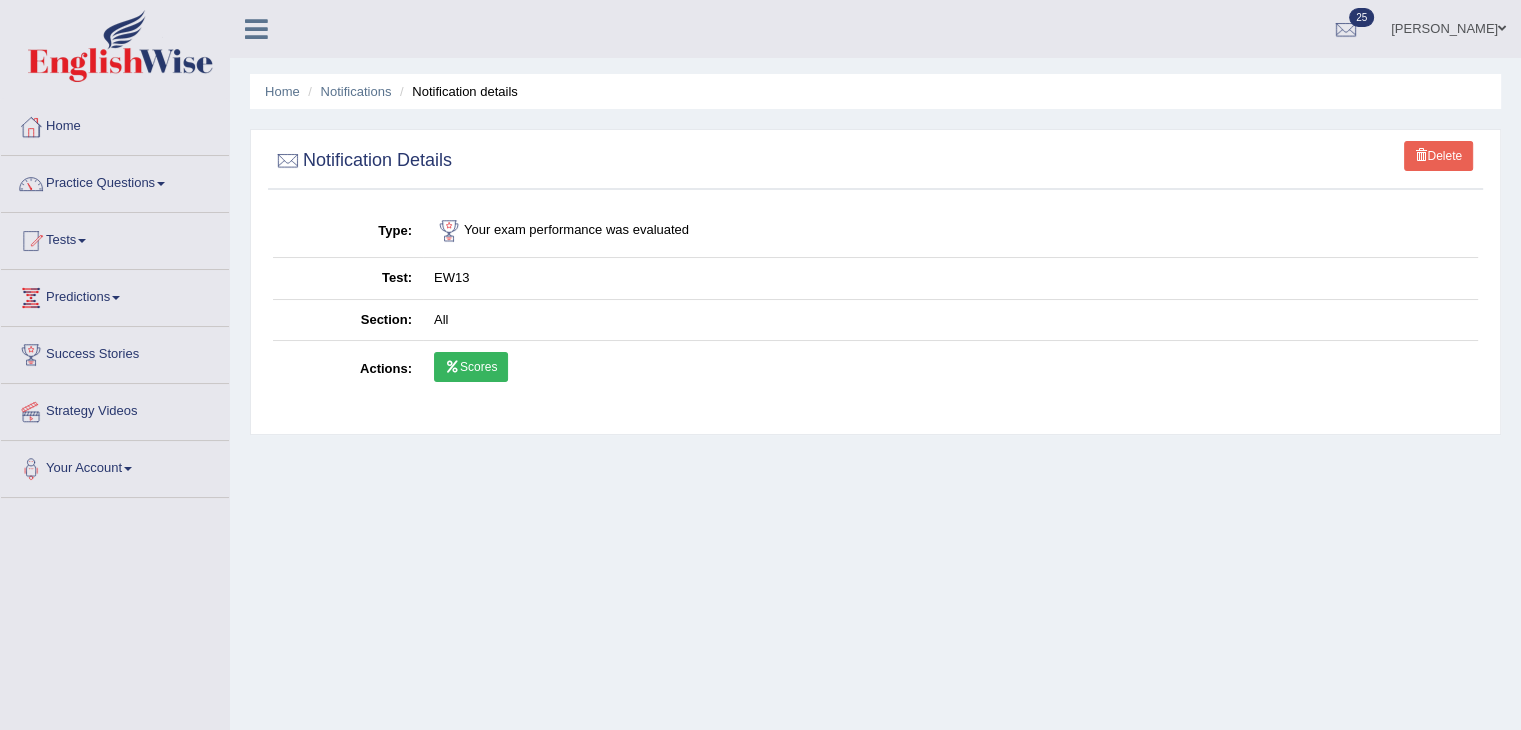 click on "Scores" at bounding box center [471, 367] 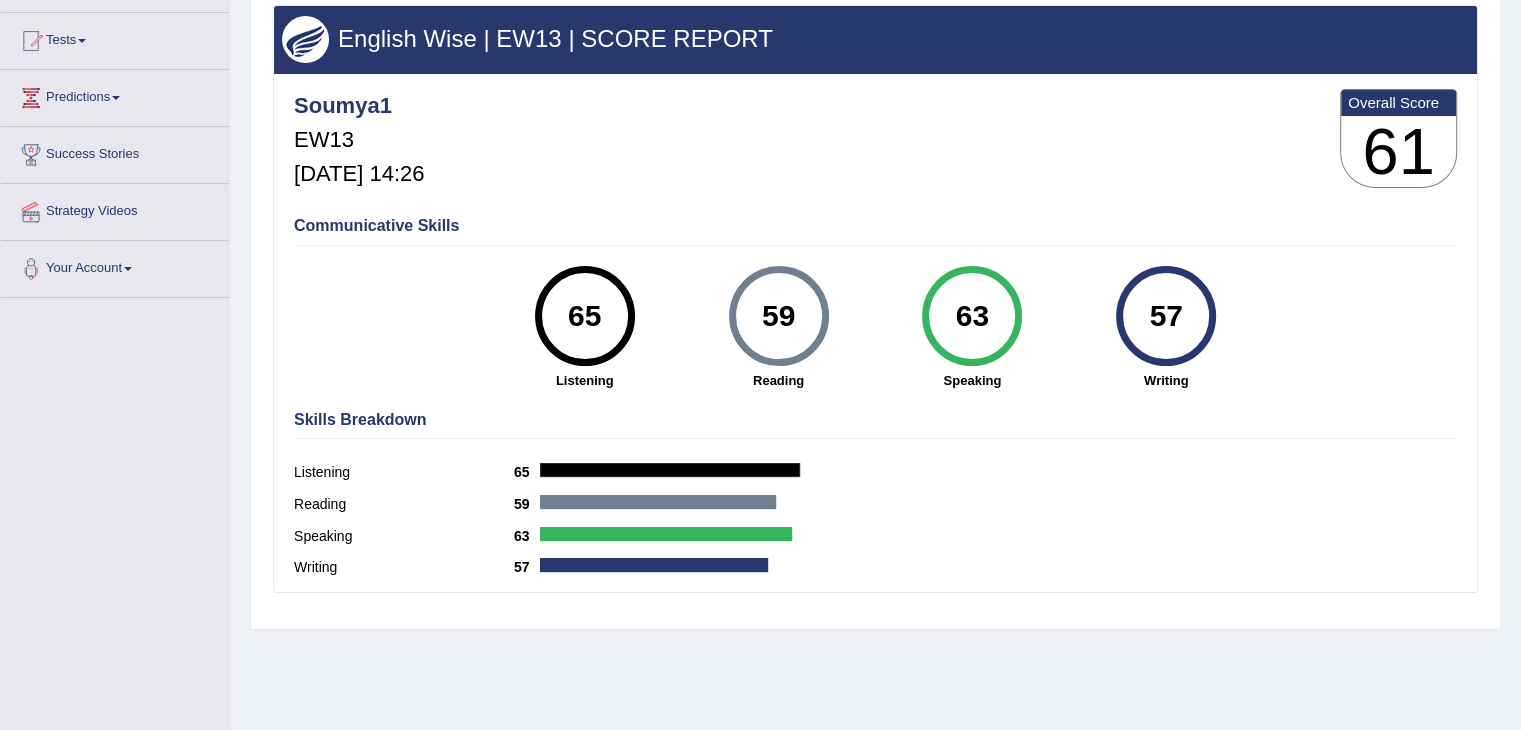 scroll, scrollTop: 200, scrollLeft: 0, axis: vertical 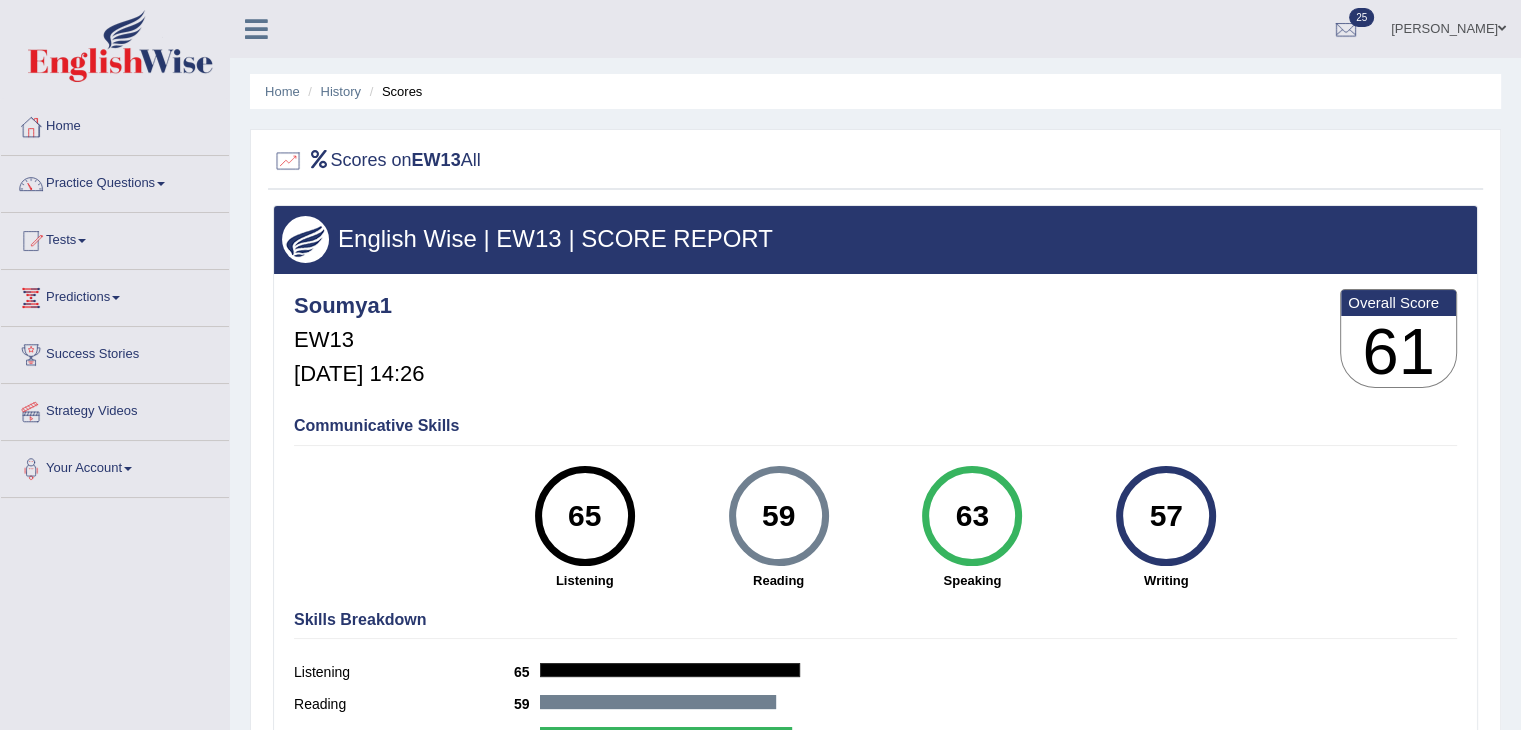 click on "Home" at bounding box center (282, 91) 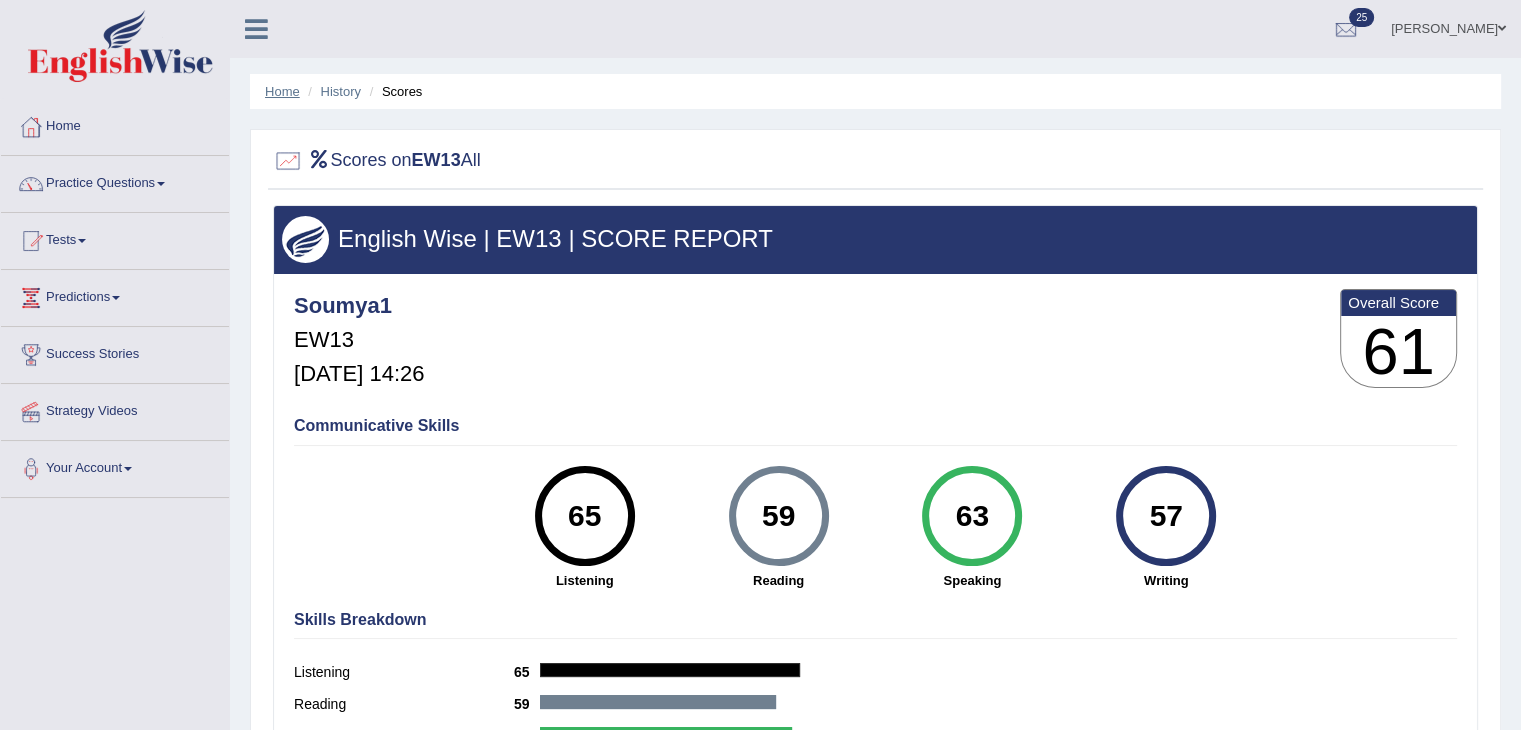 click on "Home" at bounding box center [282, 91] 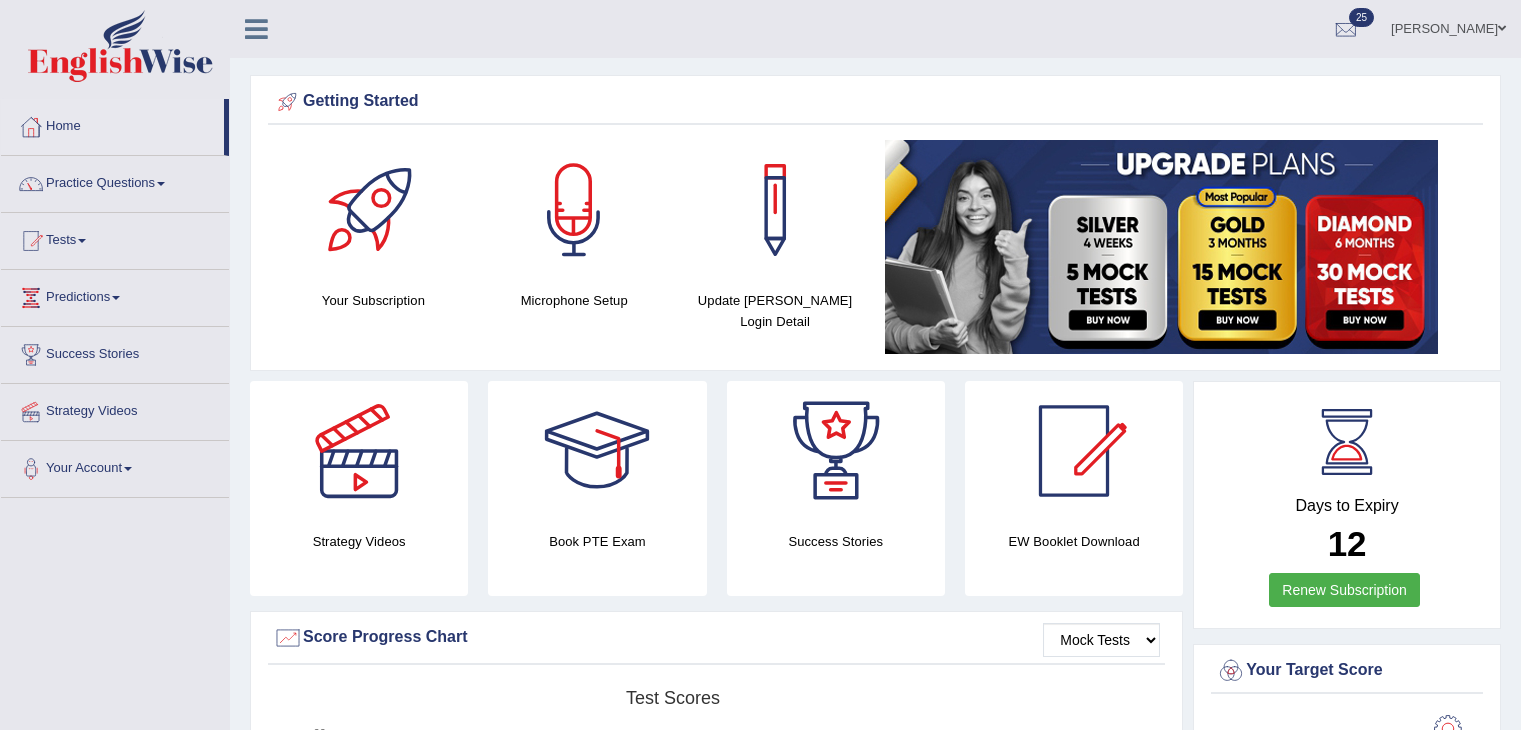 scroll, scrollTop: 2614, scrollLeft: 0, axis: vertical 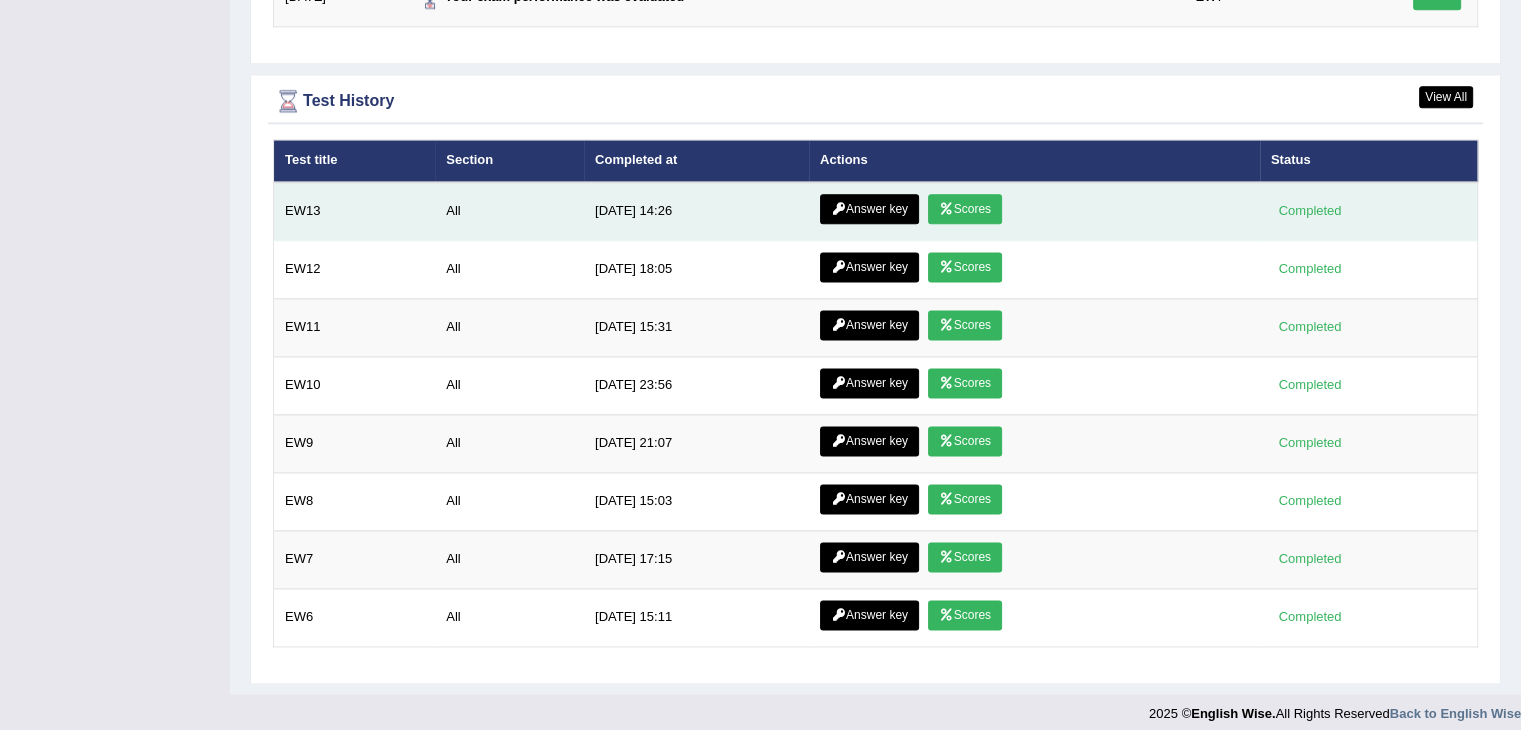 click on "Answer key" at bounding box center (869, 209) 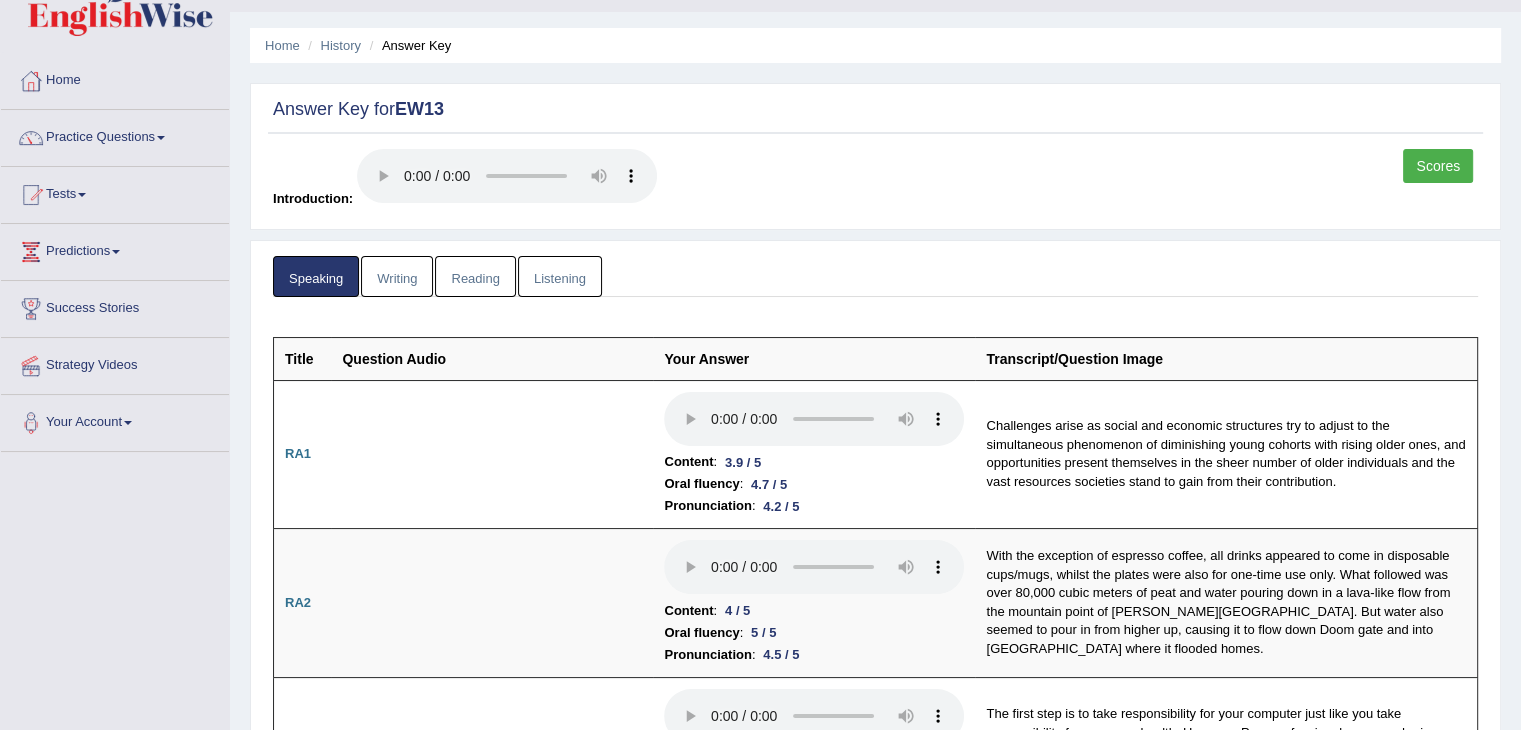 scroll, scrollTop: 46, scrollLeft: 0, axis: vertical 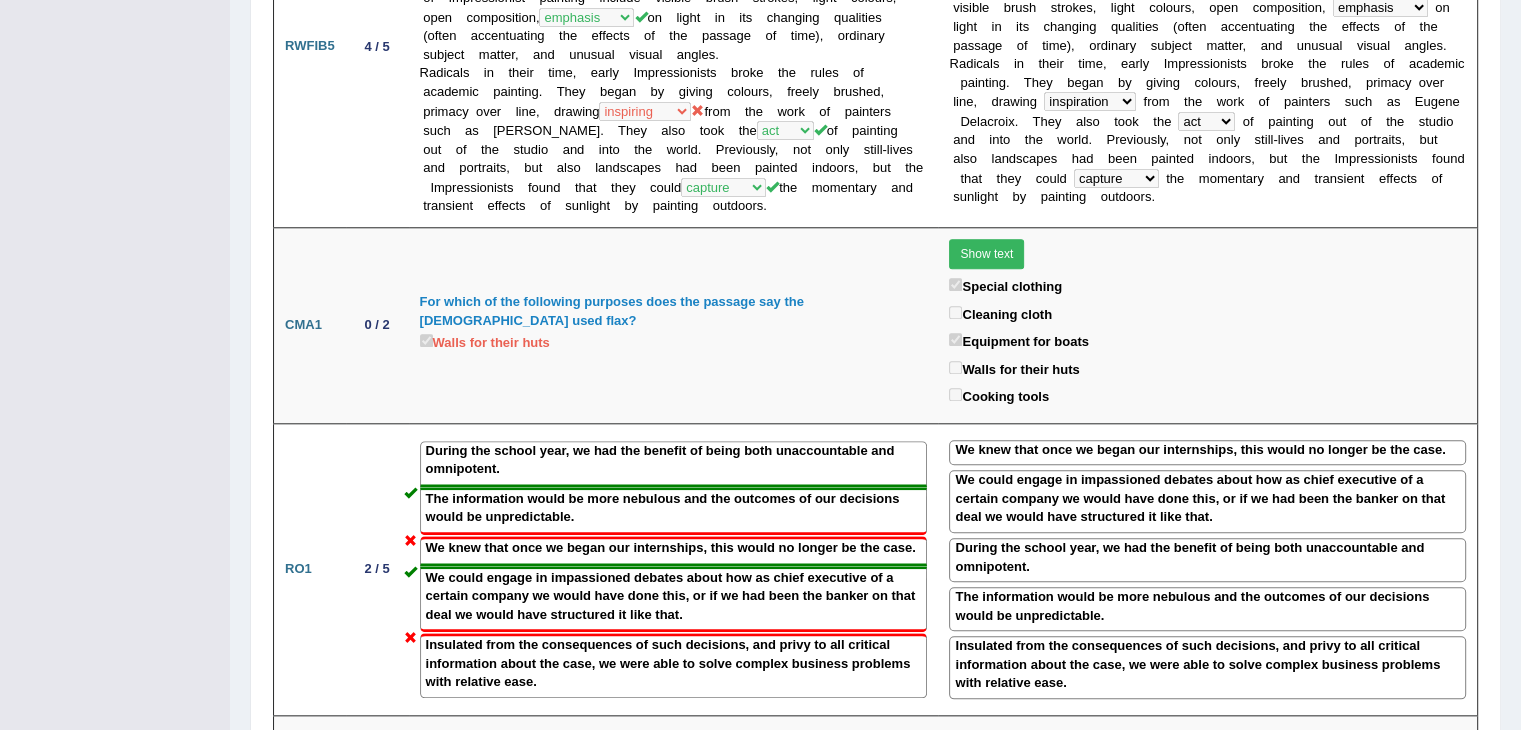 click on "For which of the following purposes does the passage say the Maori used flax?  Walls for their huts" at bounding box center (674, 325) 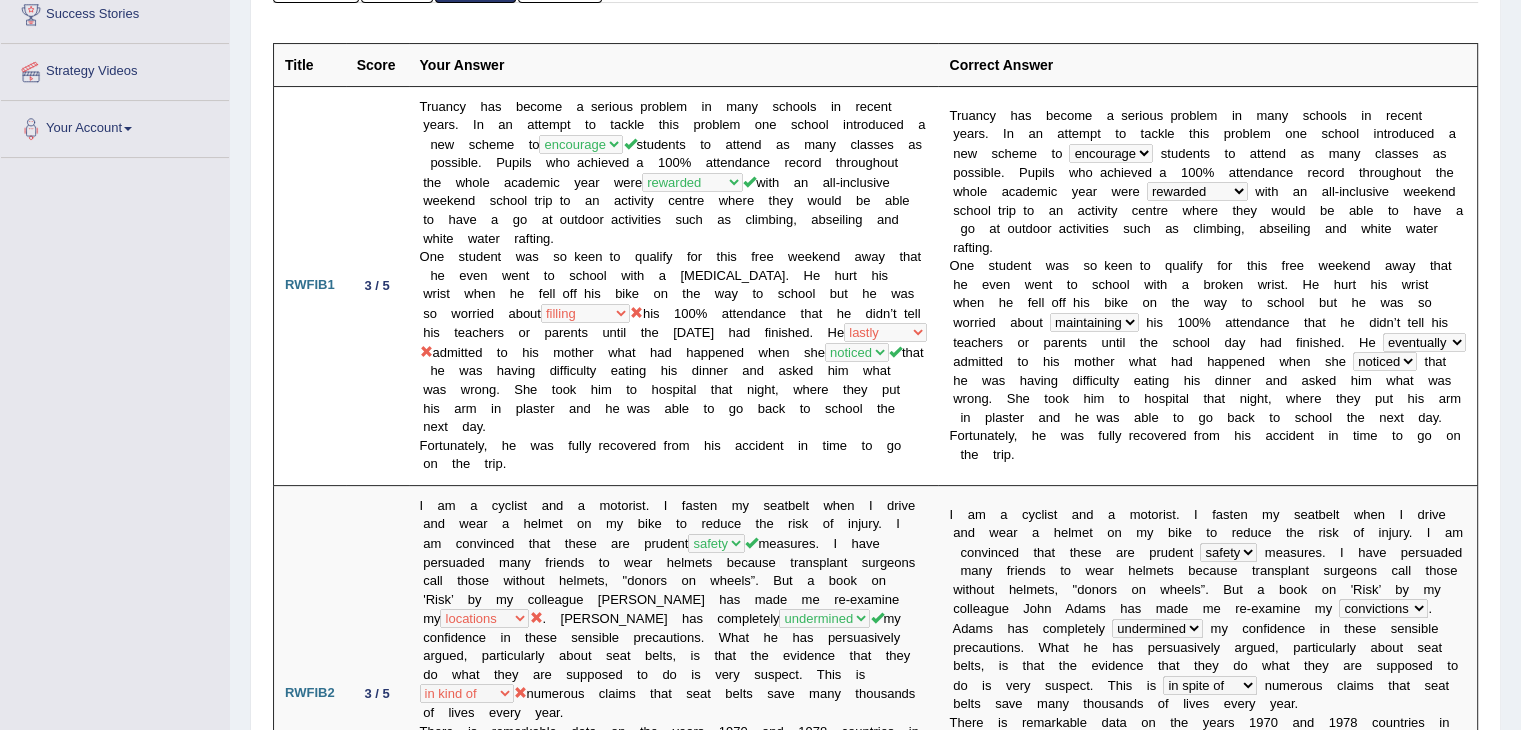 scroll, scrollTop: 0, scrollLeft: 0, axis: both 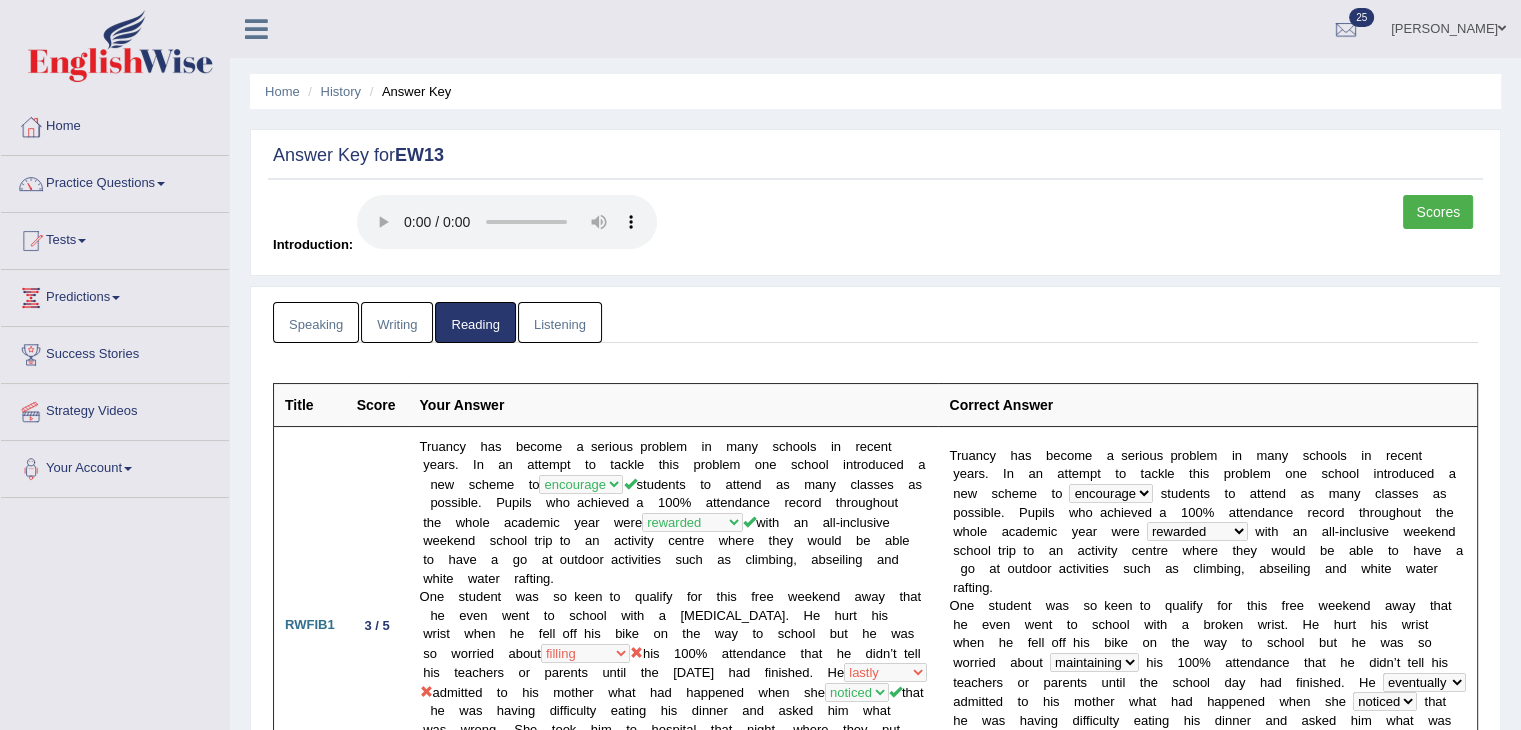 click on "Listening" at bounding box center (560, 322) 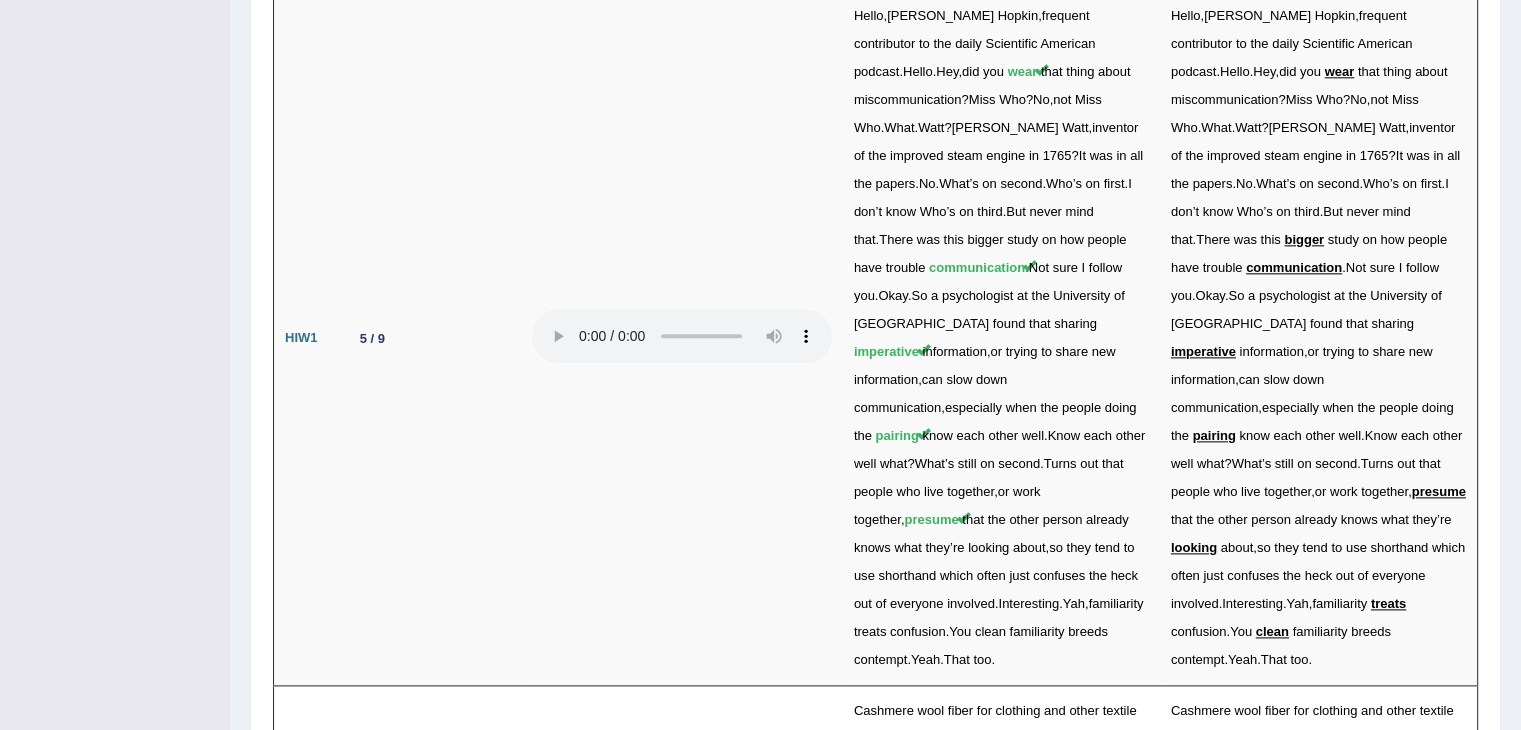 scroll, scrollTop: 2386, scrollLeft: 0, axis: vertical 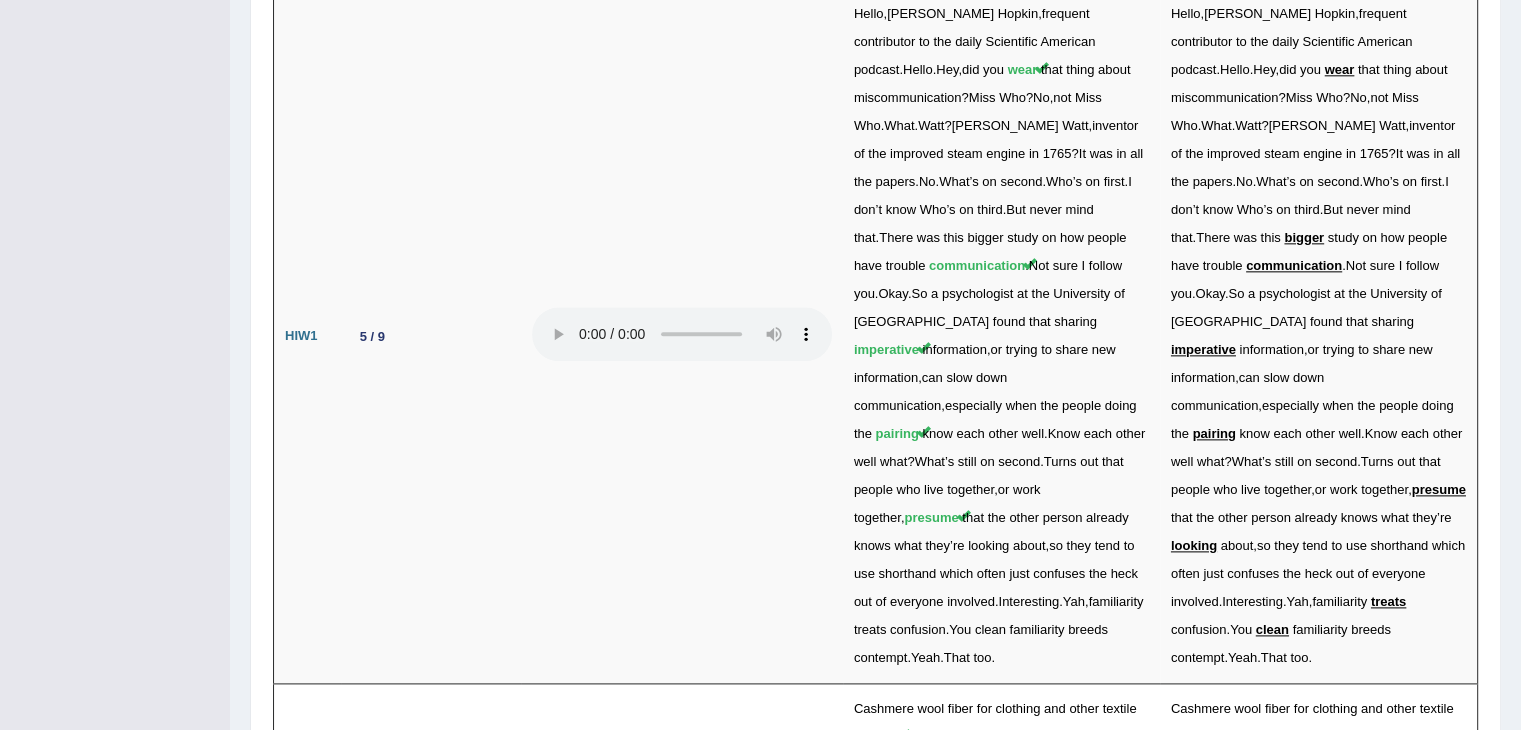 click at bounding box center [682, 336] 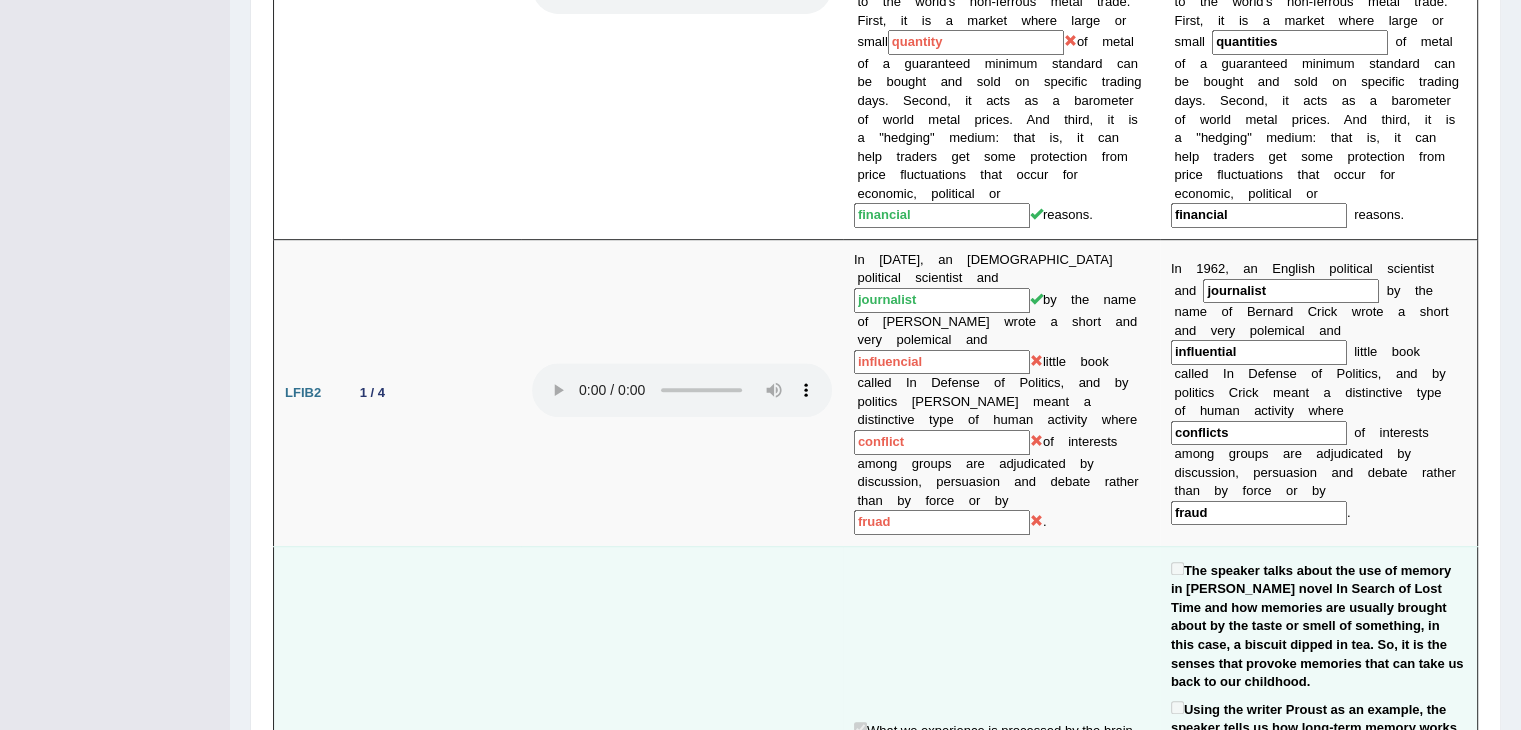 scroll, scrollTop: 4, scrollLeft: 0, axis: vertical 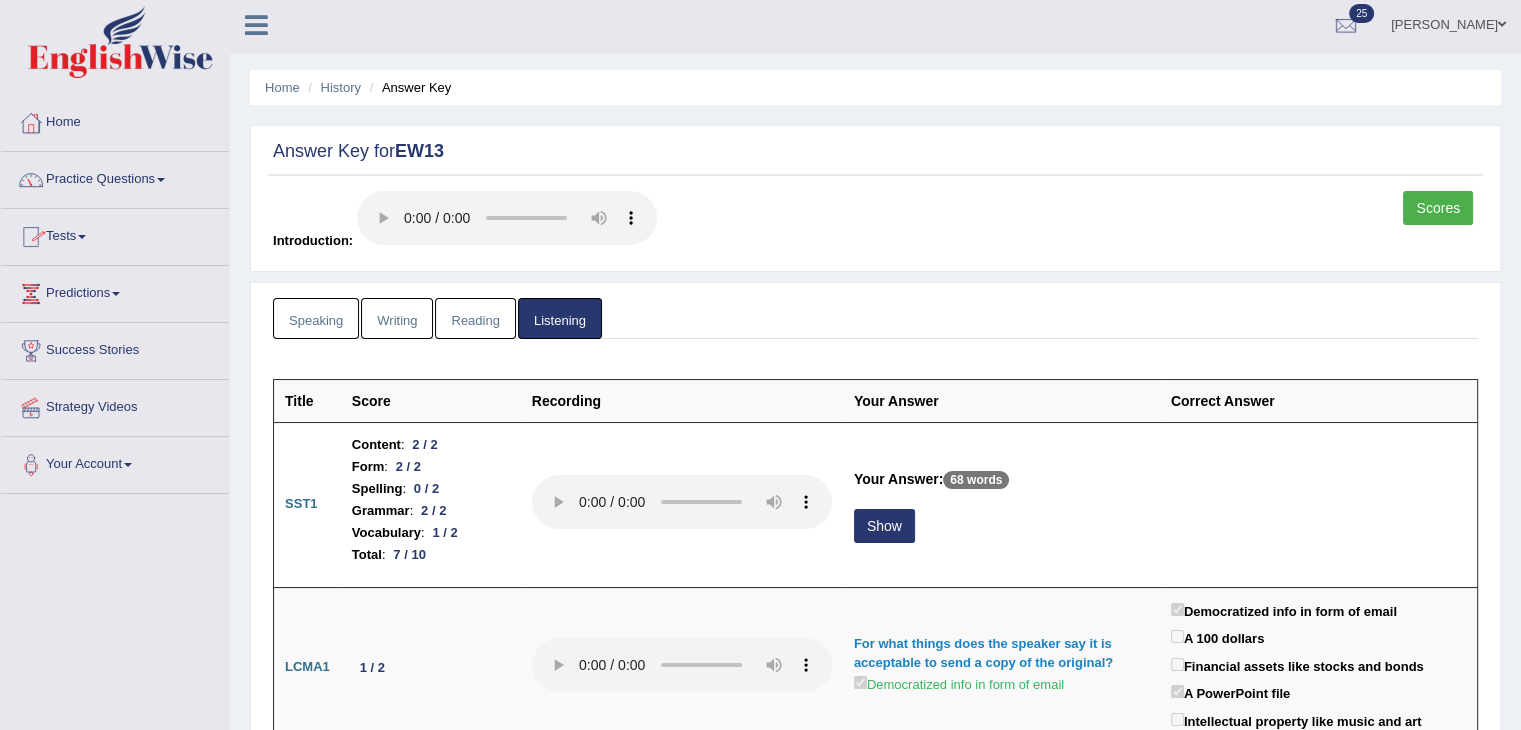 click on "Speaking" at bounding box center [316, 318] 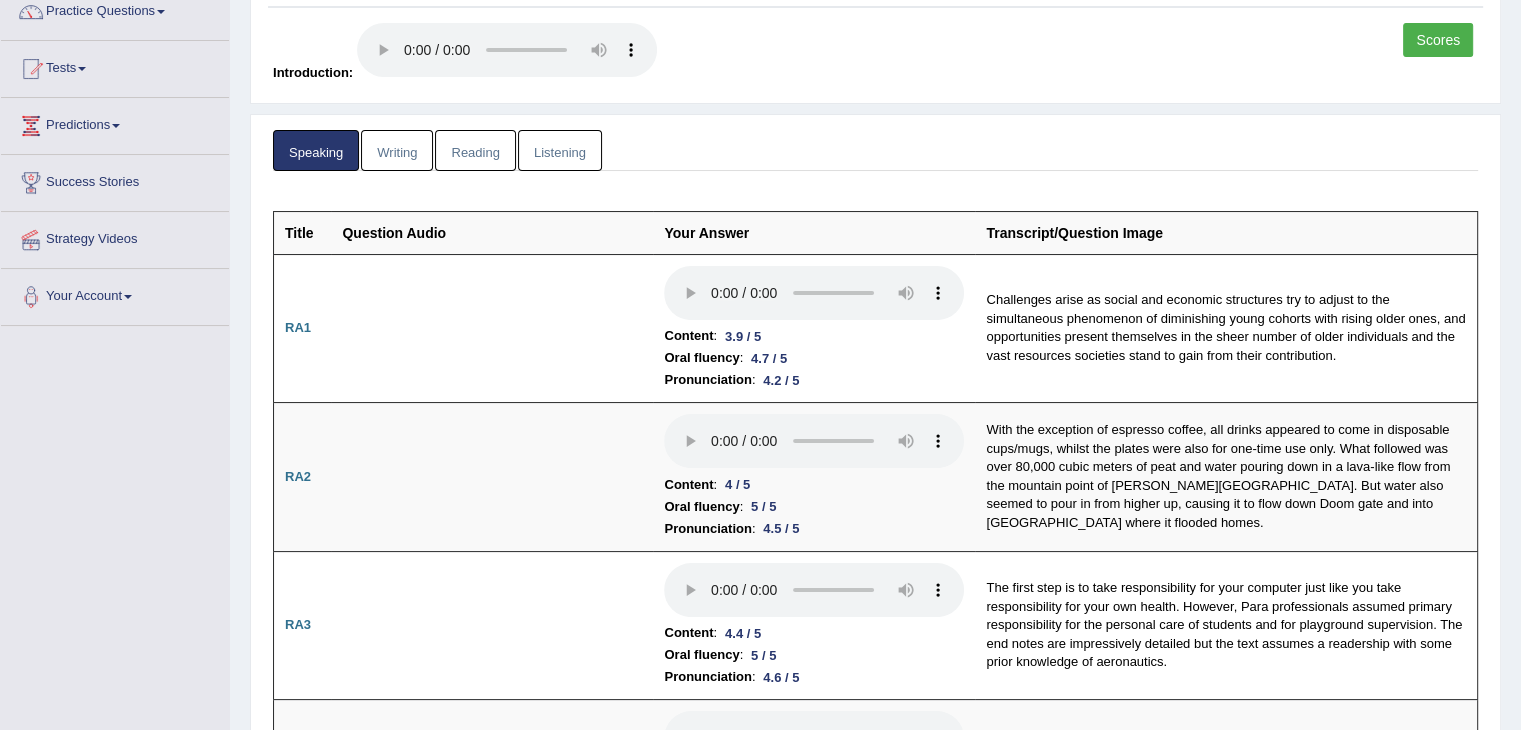 scroll, scrollTop: 204, scrollLeft: 0, axis: vertical 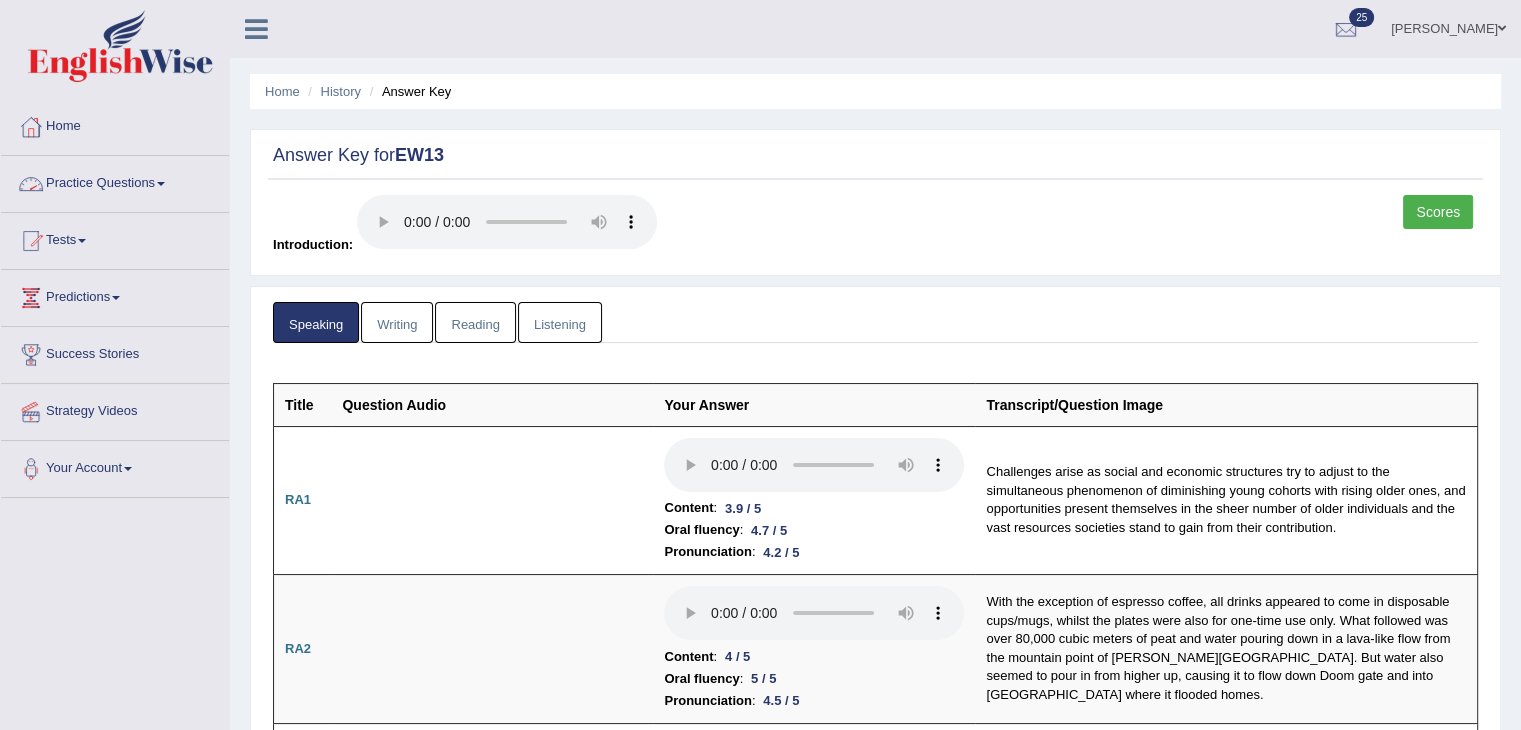 click on "Practice Questions" at bounding box center [115, 181] 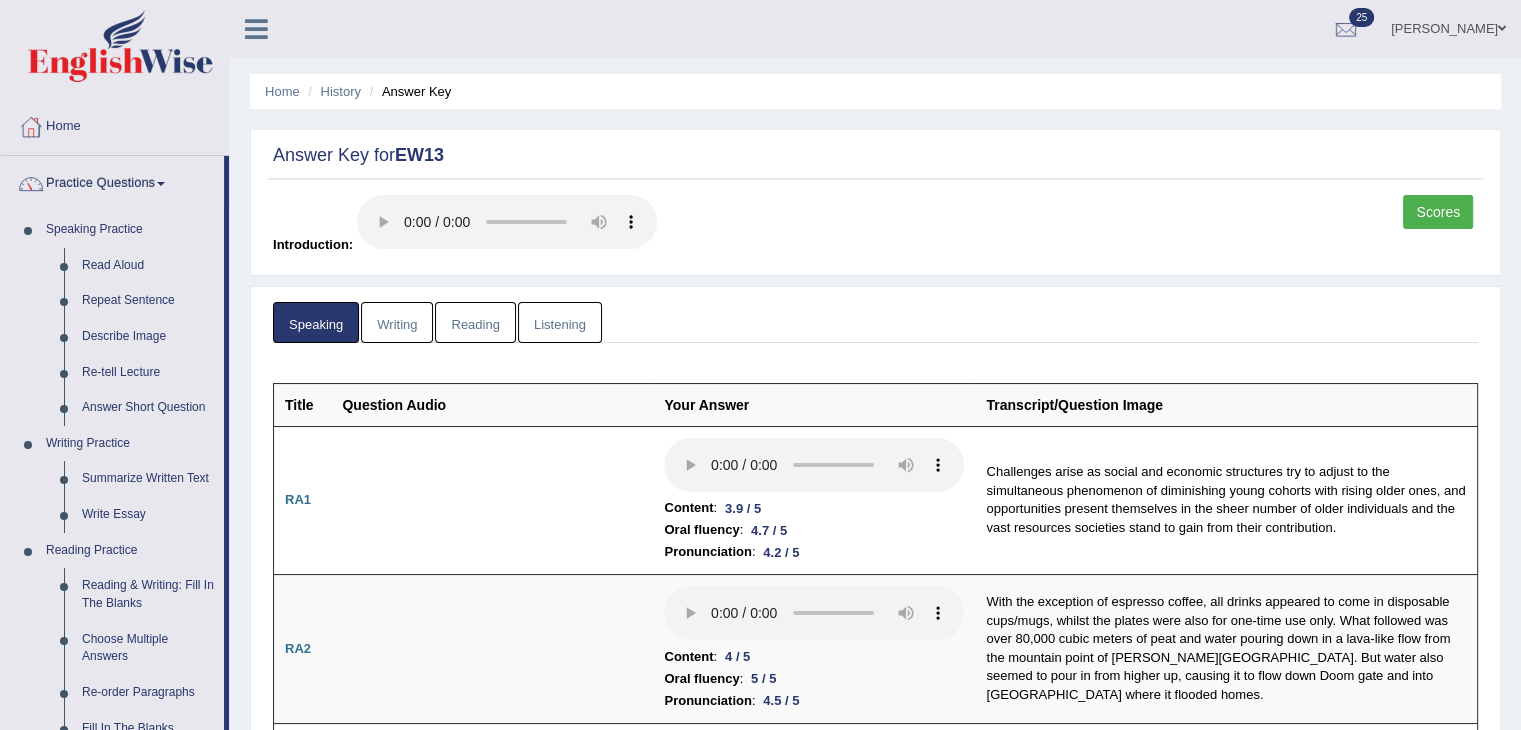 click at bounding box center [1502, 28] 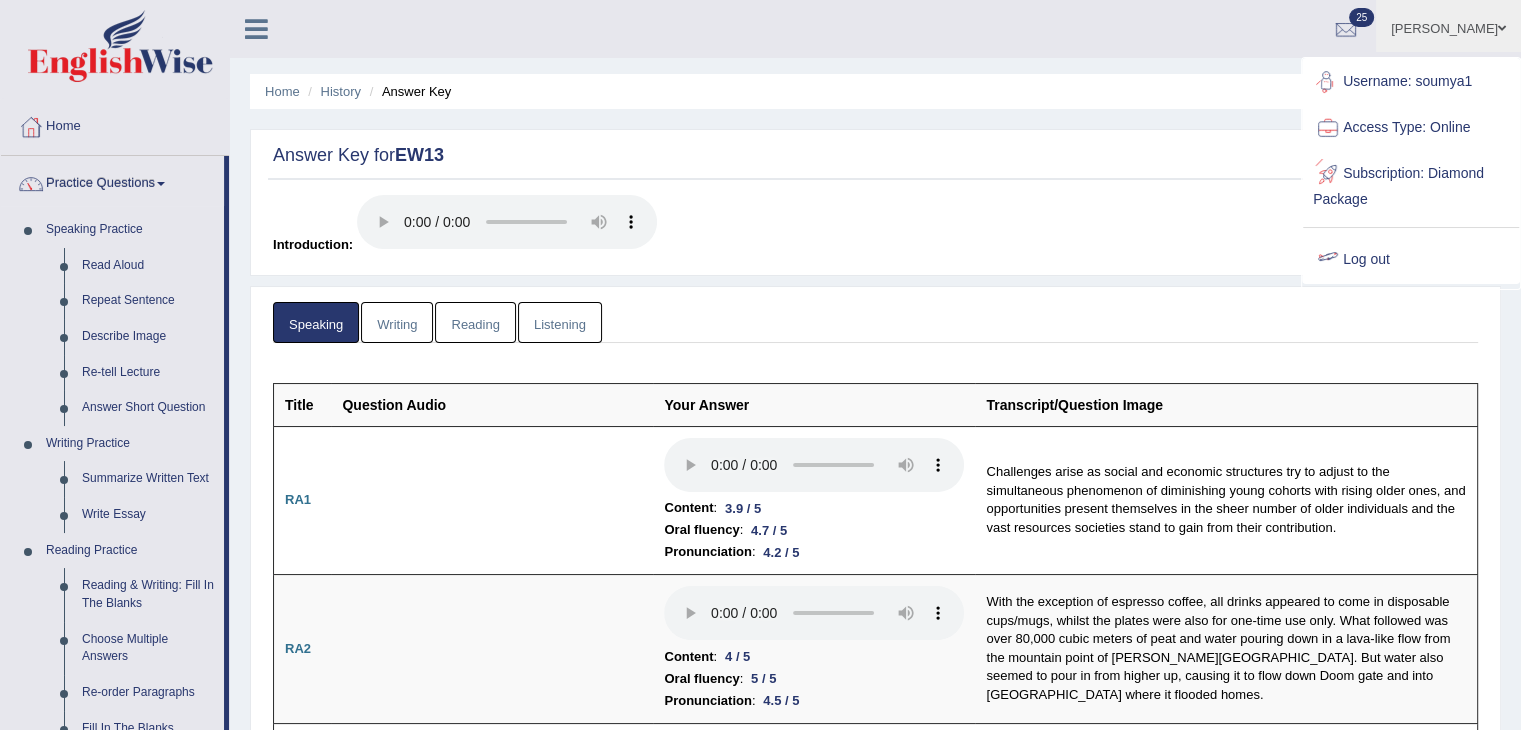 click on "Log out" at bounding box center (1411, 260) 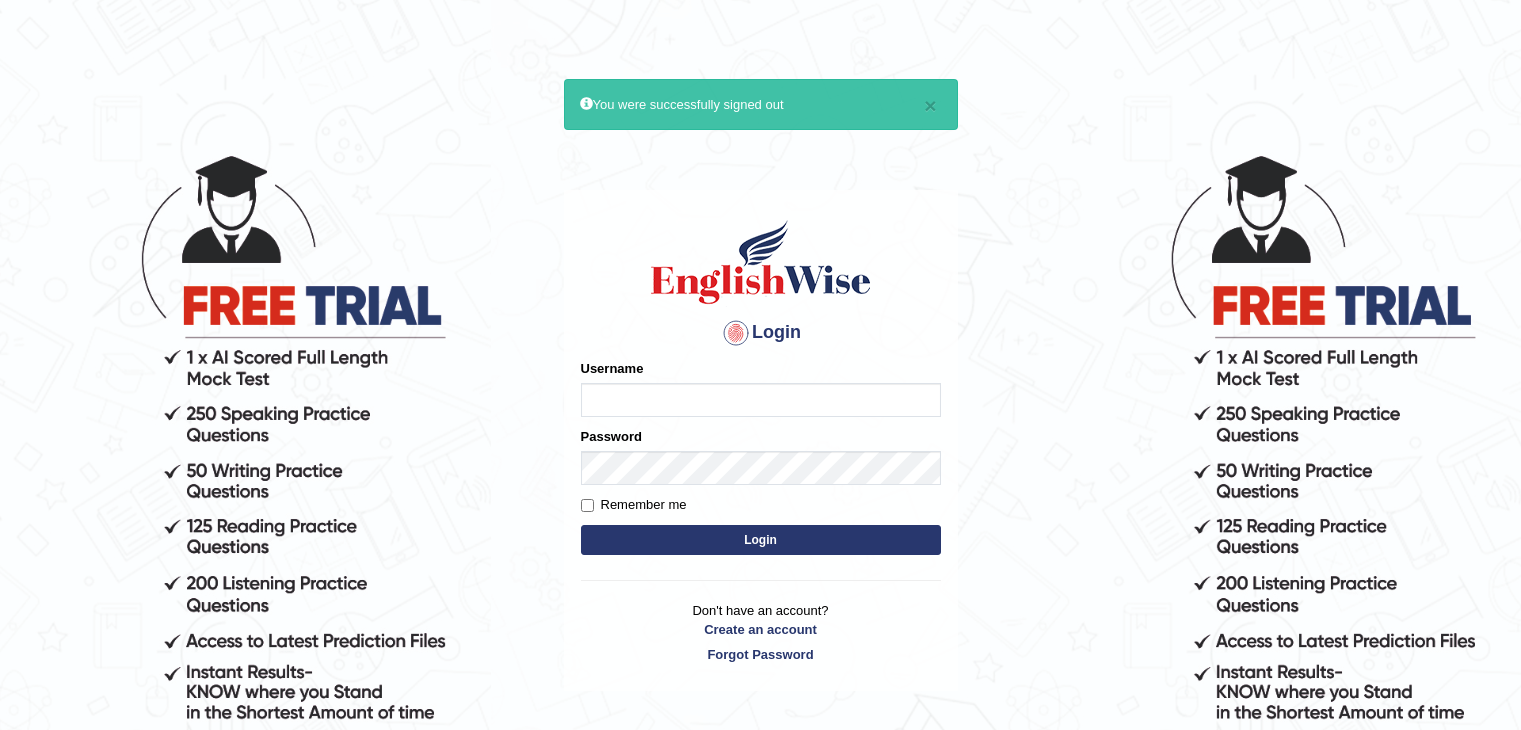 scroll, scrollTop: 0, scrollLeft: 0, axis: both 